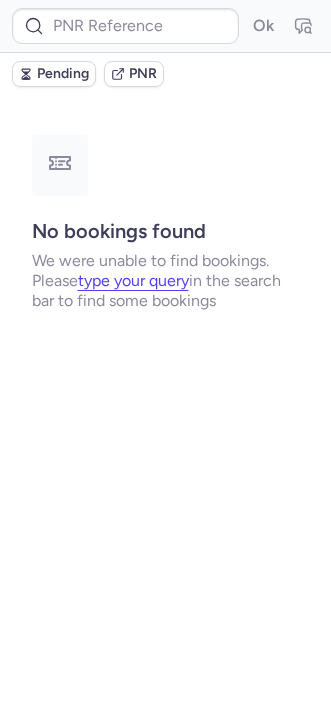 scroll, scrollTop: 0, scrollLeft: 0, axis: both 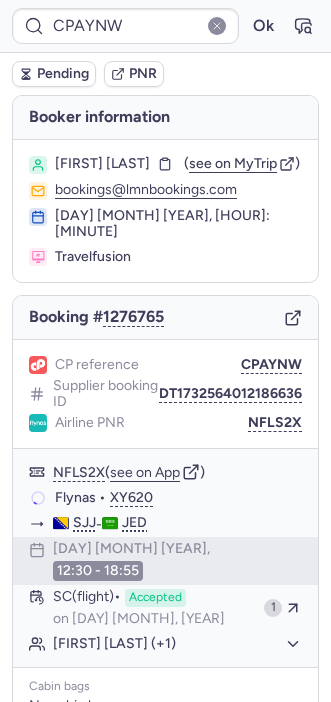 type on "CPHPCE" 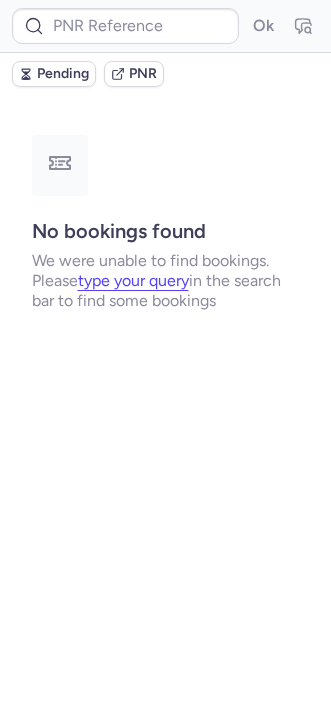 type on "CPHPCE" 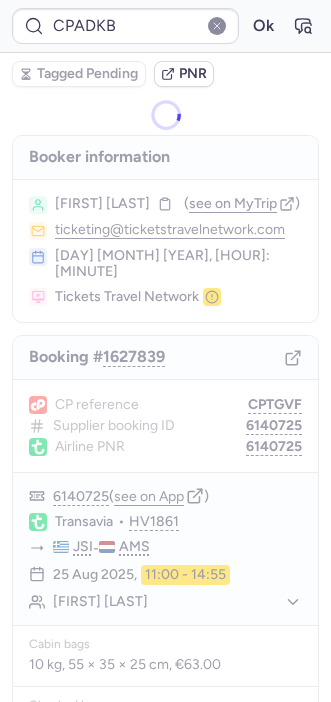 type on "CPNXTN" 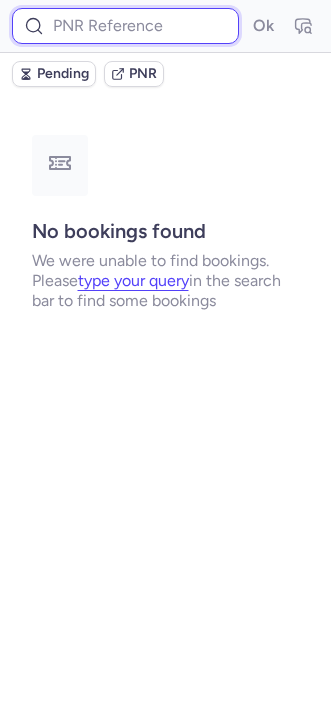 click at bounding box center [125, 26] 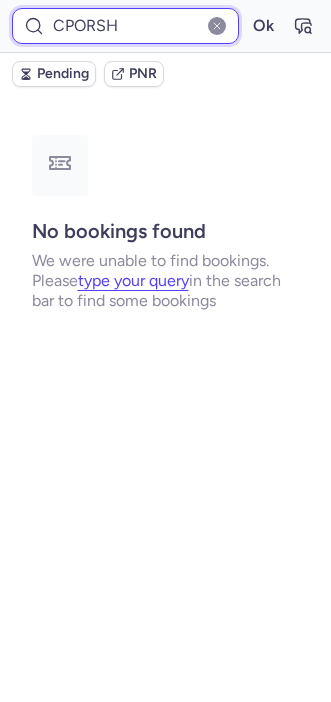 type on "CPORSH" 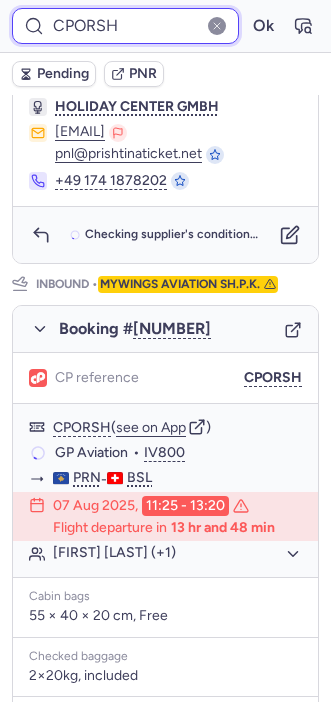 scroll, scrollTop: 916, scrollLeft: 0, axis: vertical 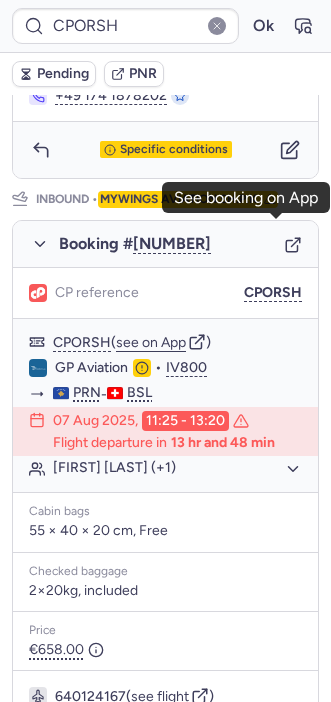 click 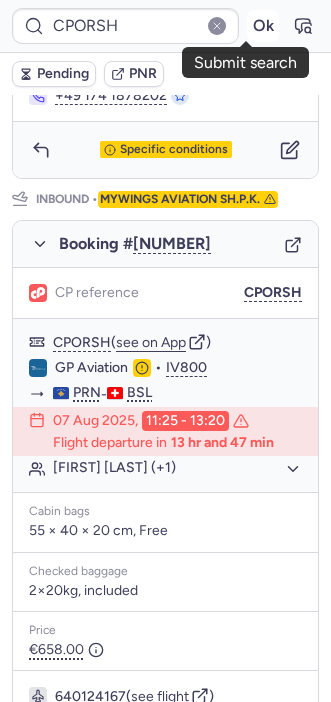 click on "Ok" at bounding box center (263, 26) 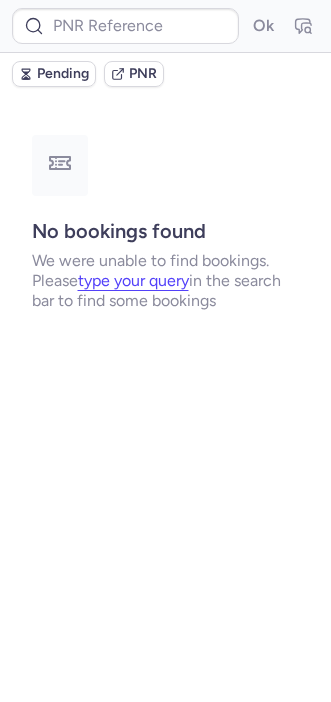 scroll, scrollTop: 0, scrollLeft: 0, axis: both 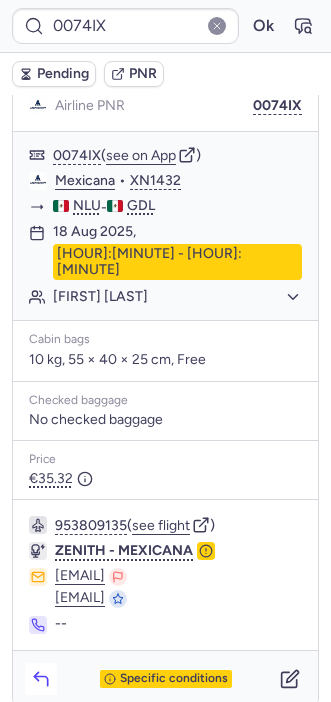 click 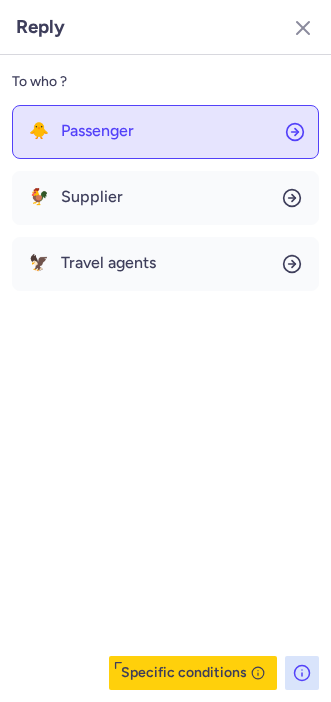 click on "🐥 Passenger" 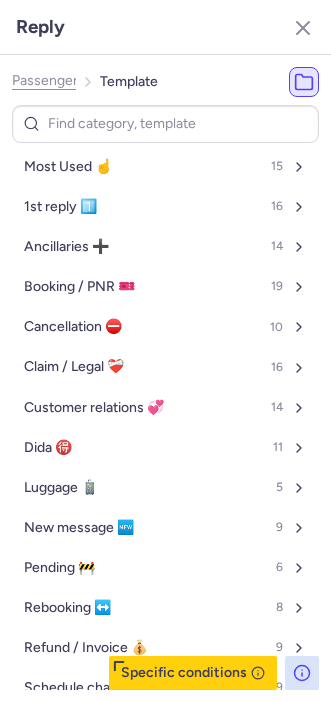 click on "Specific conditions" at bounding box center (193, 673) 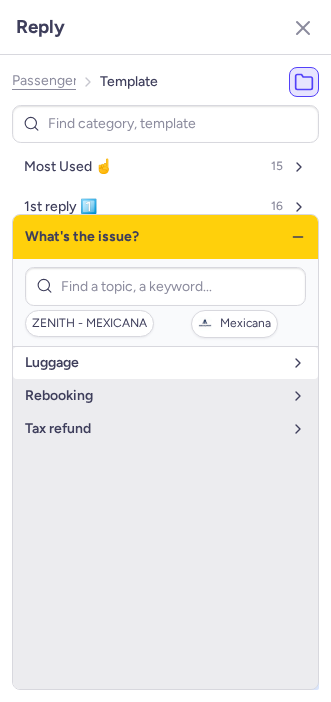 click on "luggage" at bounding box center [153, 363] 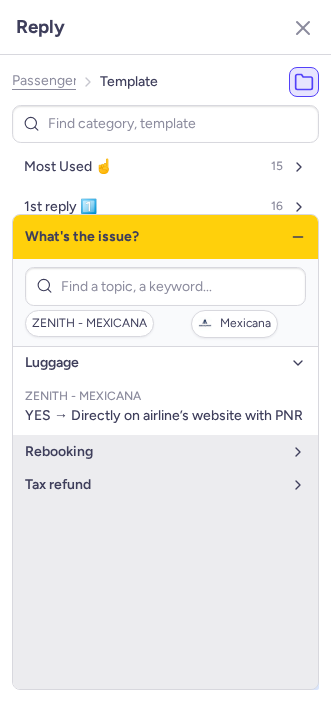 click 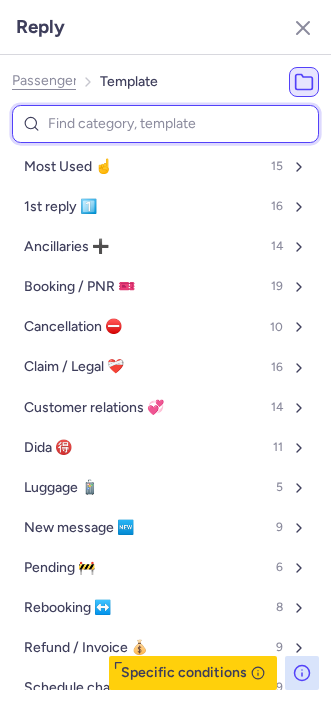 click at bounding box center [165, 124] 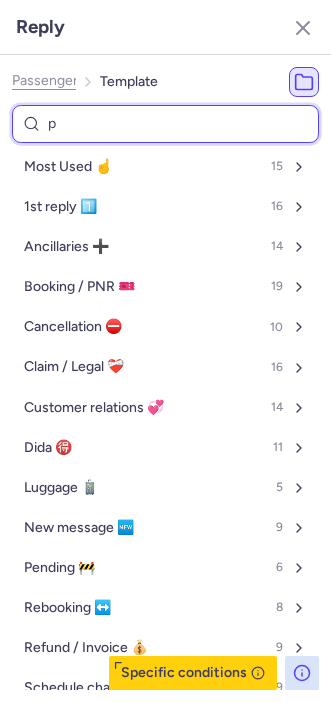 type on "pn" 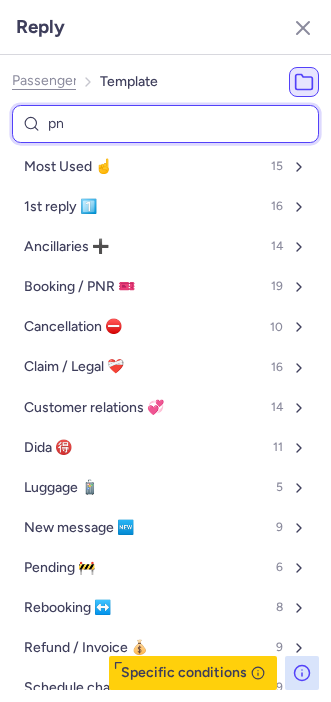 select on "en" 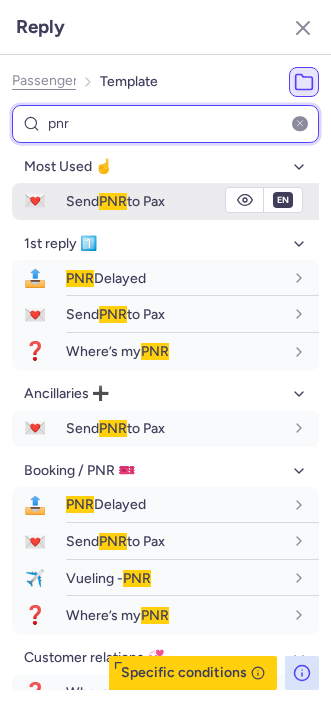type on "pnr" 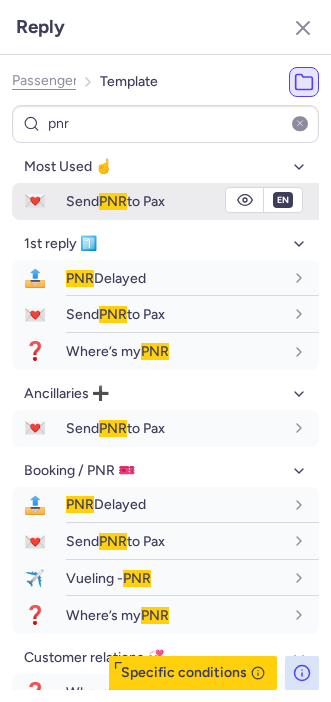 click on "💌" at bounding box center [35, 201] 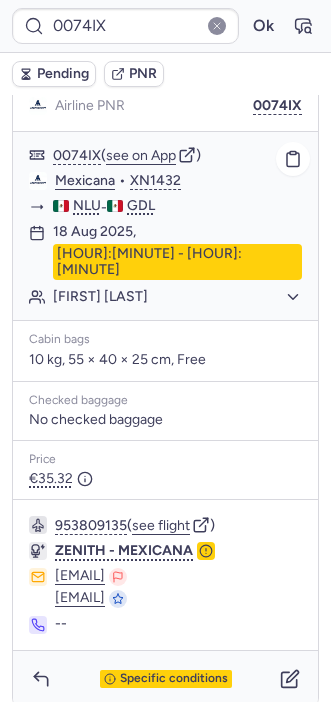 scroll, scrollTop: 221, scrollLeft: 0, axis: vertical 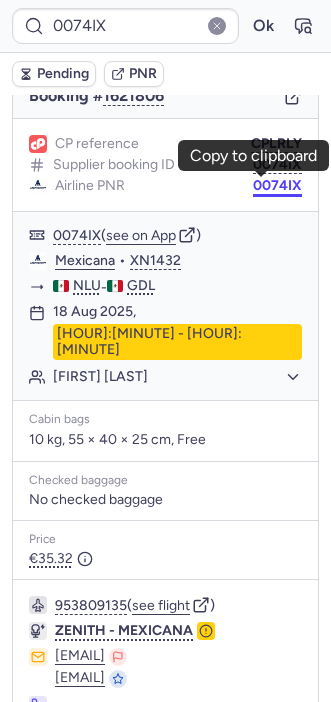click on "0074IX" at bounding box center [277, 186] 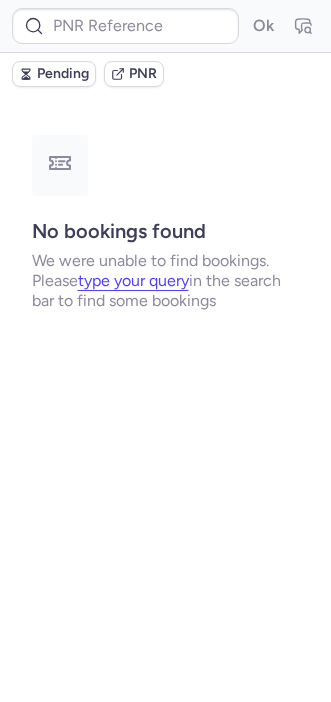 scroll, scrollTop: 0, scrollLeft: 0, axis: both 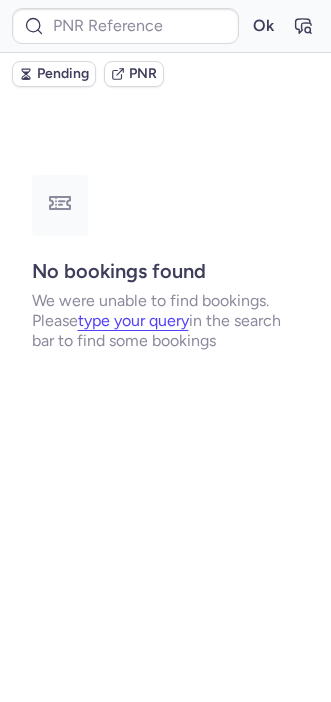 type on "IV1801" 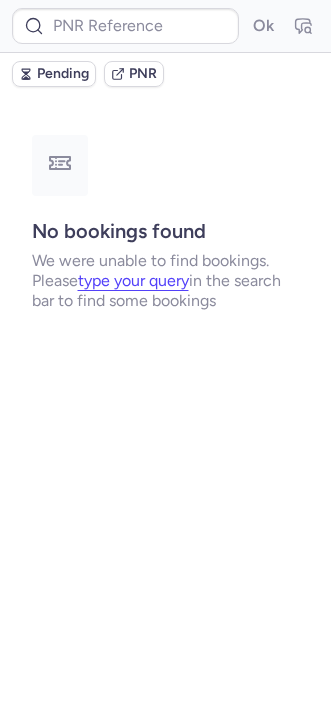 type on "CP59TE" 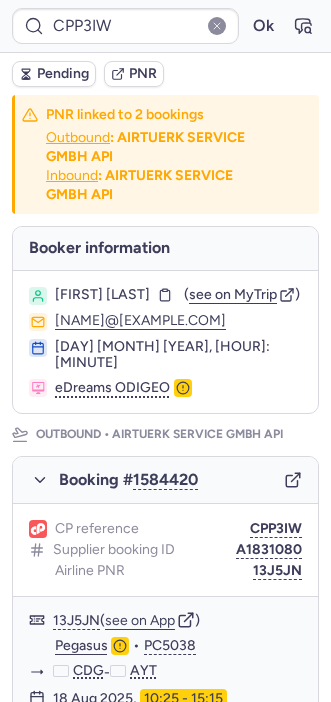 type on "001QS4" 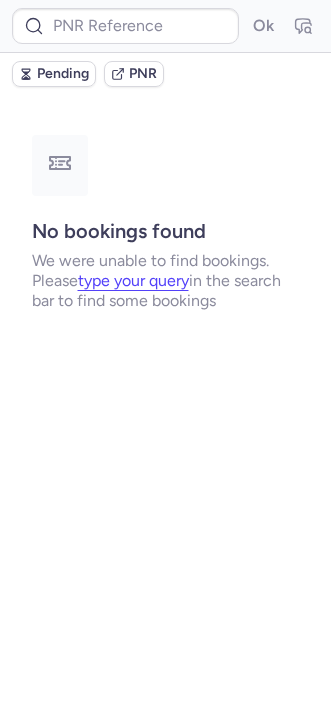 type on "DT1750774517654404" 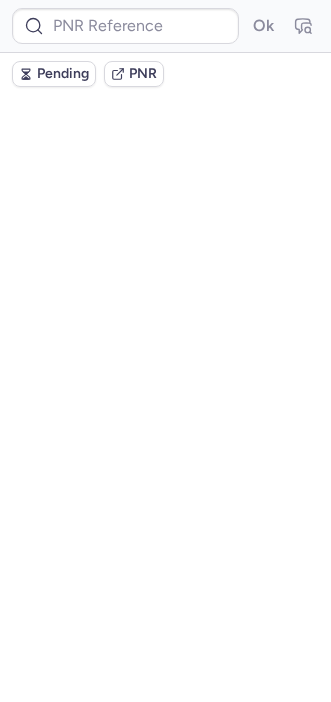 scroll, scrollTop: 0, scrollLeft: 0, axis: both 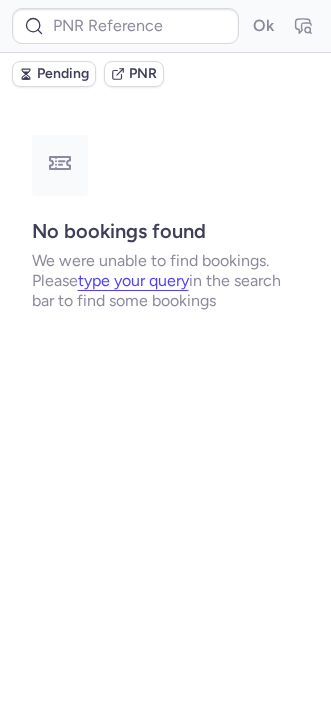 type on "CPP3IW" 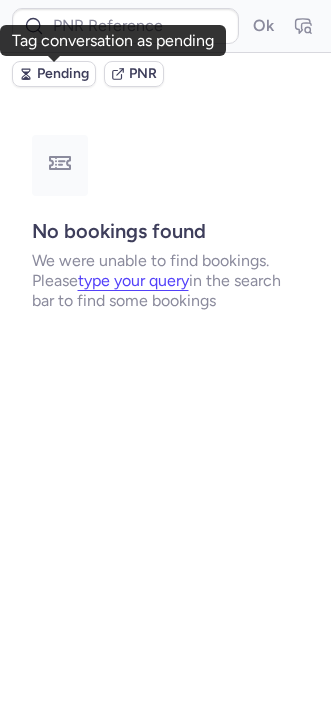 click 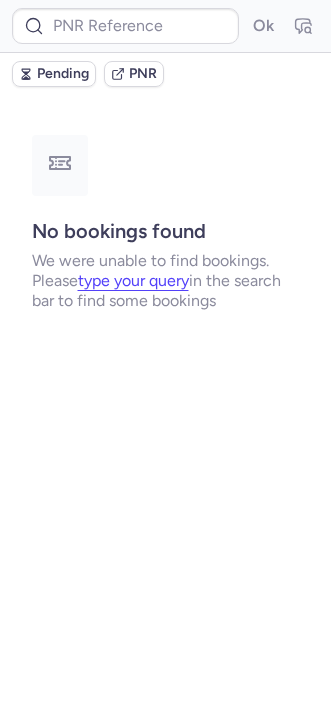 type on "CP8ZVO" 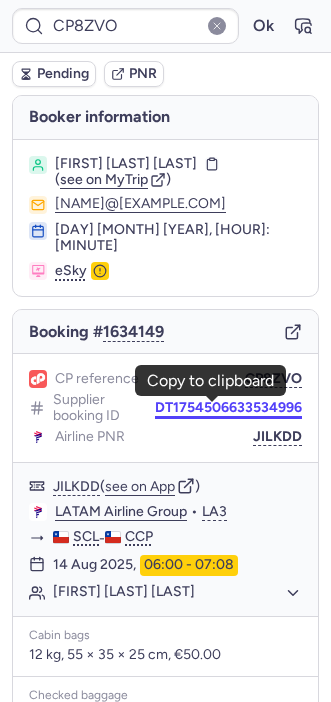 click on "DT1754506633534996" at bounding box center (228, 408) 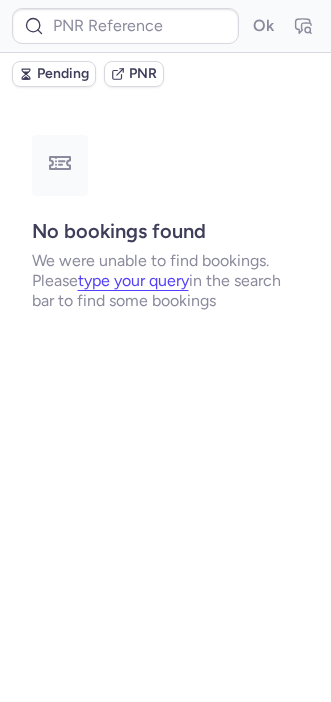 type on "CP8ZVO" 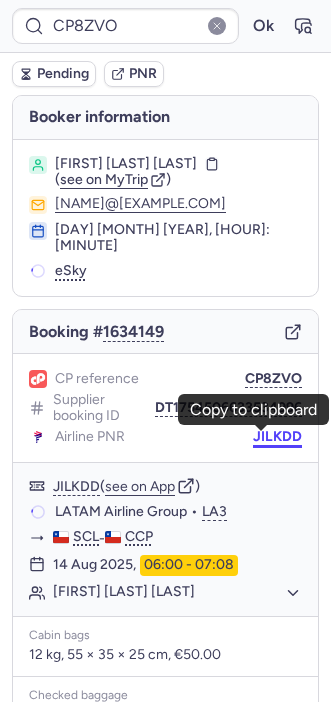 click on "JILKDD" at bounding box center (277, 437) 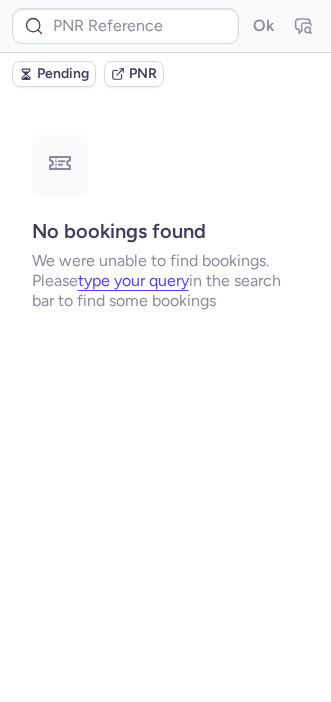 type on "CP3JZH" 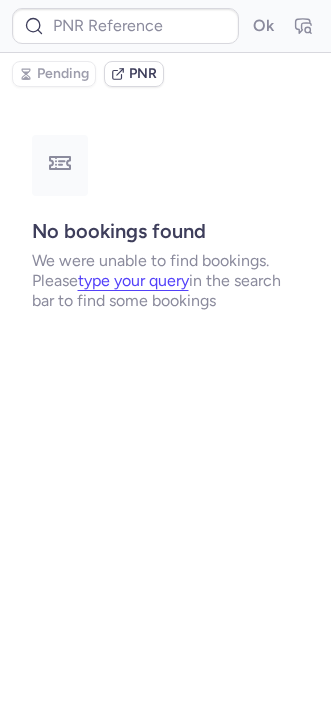 type on "CP59TE" 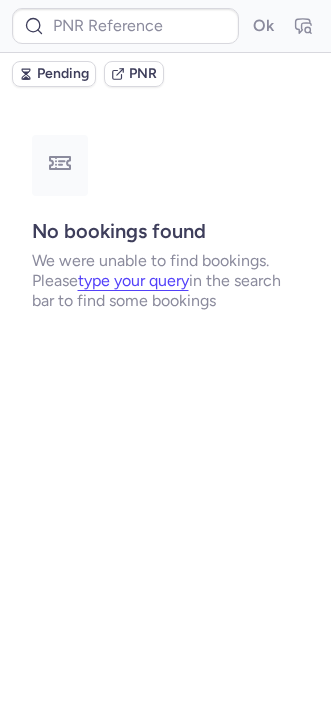 type on "CPDNOQ" 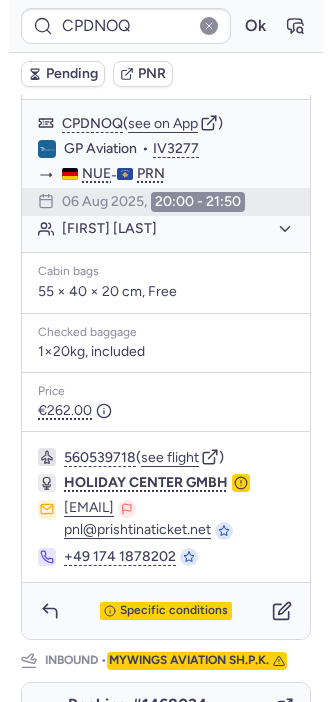 scroll, scrollTop: 467, scrollLeft: 0, axis: vertical 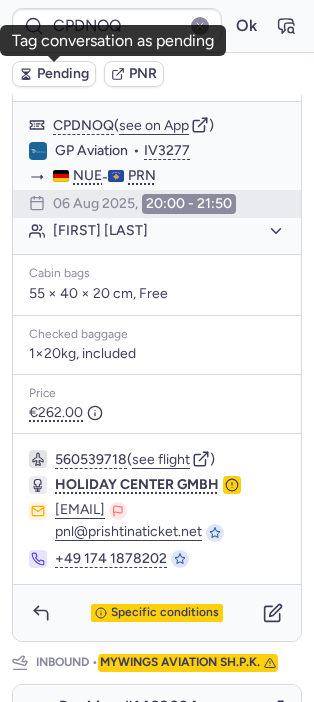 click 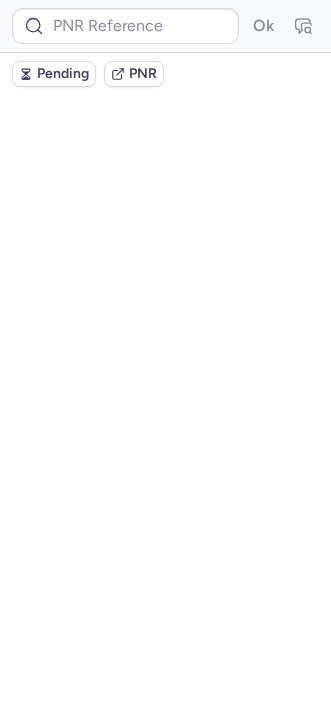 scroll, scrollTop: 0, scrollLeft: 0, axis: both 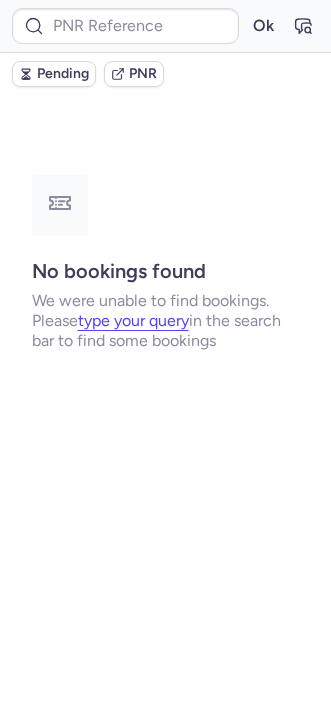 type on "CPTYQT" 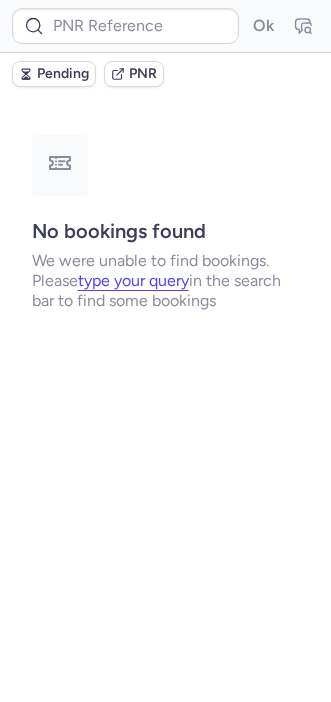 type on "CPOJ9Q" 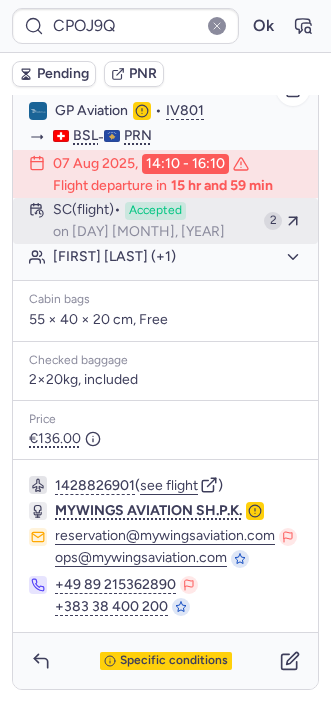 scroll, scrollTop: 376, scrollLeft: 0, axis: vertical 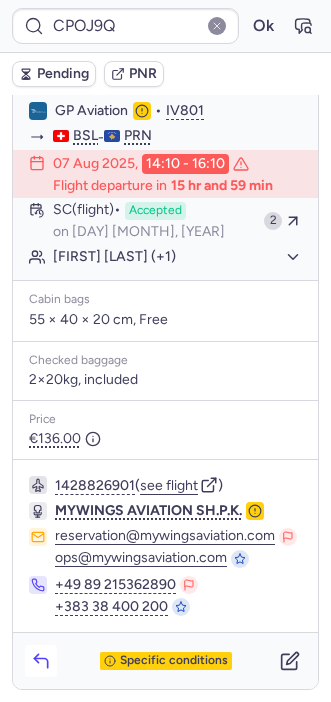 click 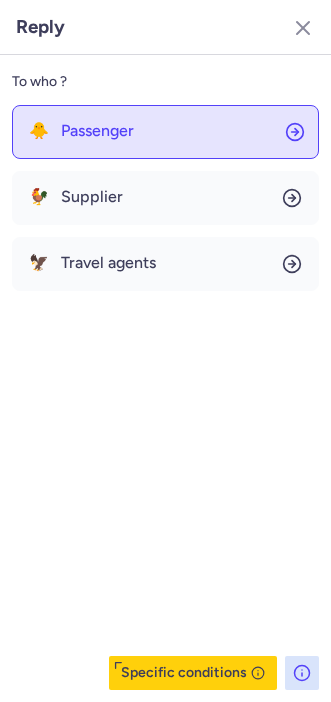 click on "🐥 Passenger" 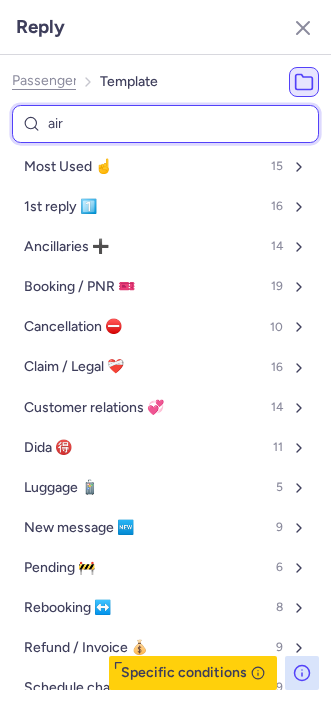 type on "airl" 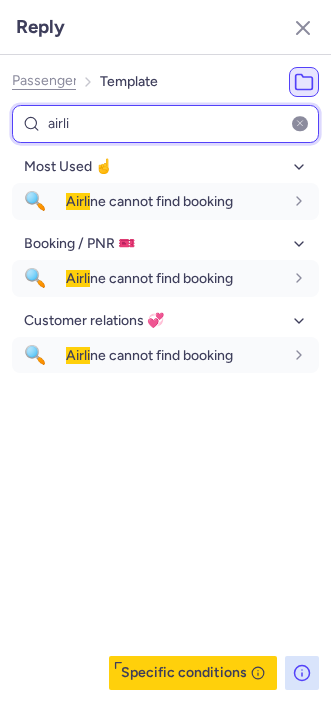 type on "airli" 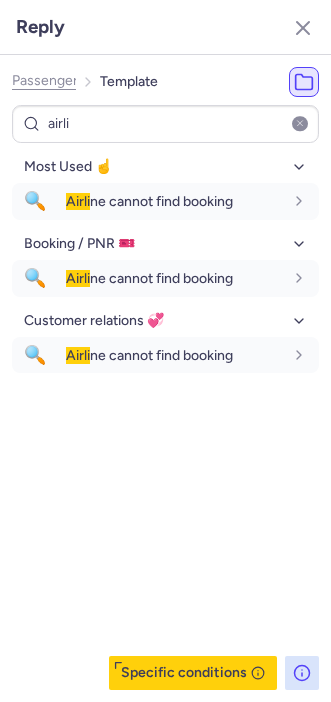 drag, startPoint x: 117, startPoint y: 614, endPoint x: 20, endPoint y: 569, distance: 106.929886 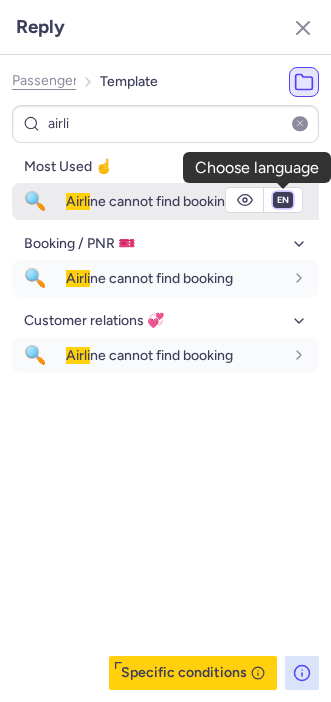 click on "fr en de nl pt es it ru" at bounding box center [283, 200] 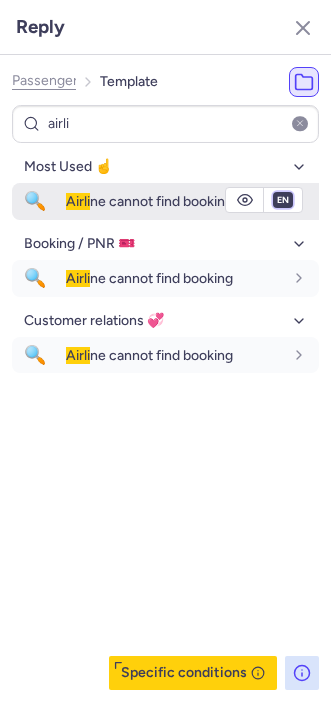 select on "de" 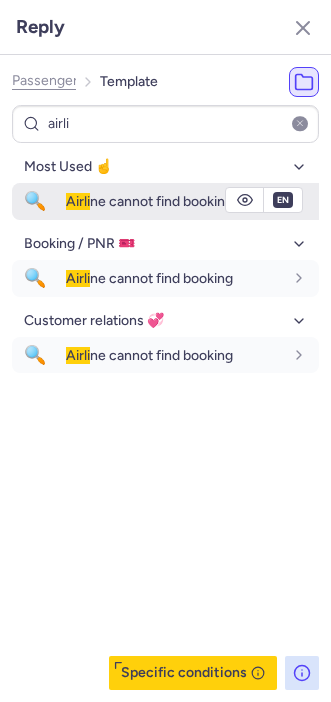 click on "fr en de nl pt es it ru" at bounding box center [283, 200] 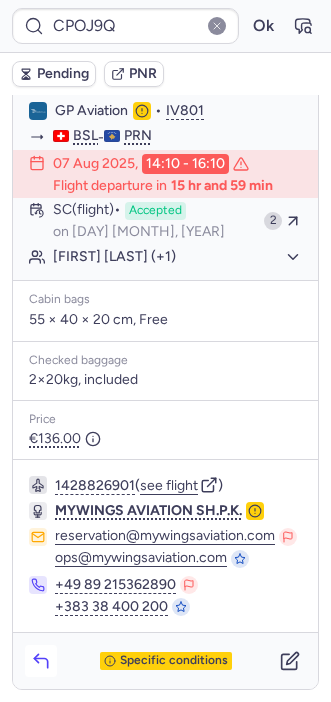 click 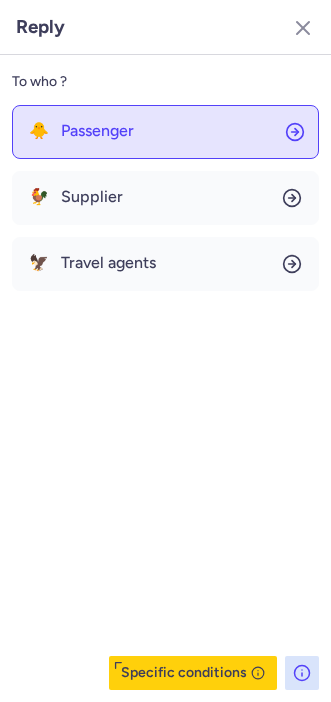 click on "🐥 Passenger" 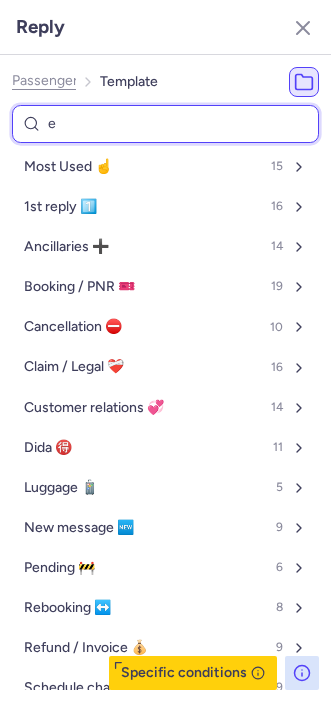 type on "ex" 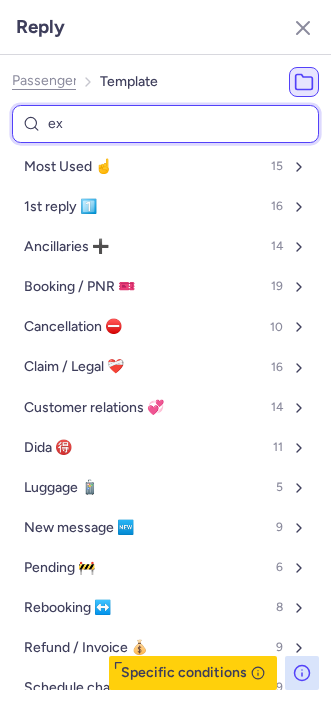 select on "en" 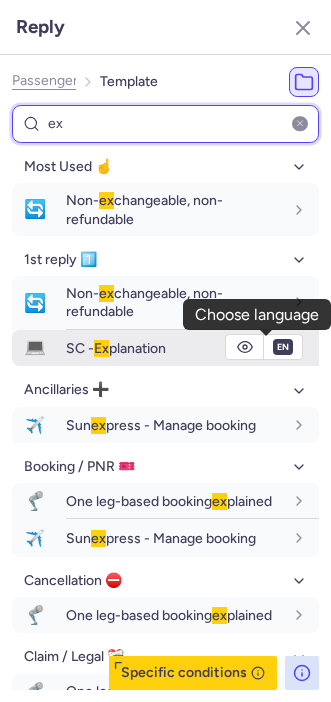 type on "ex" 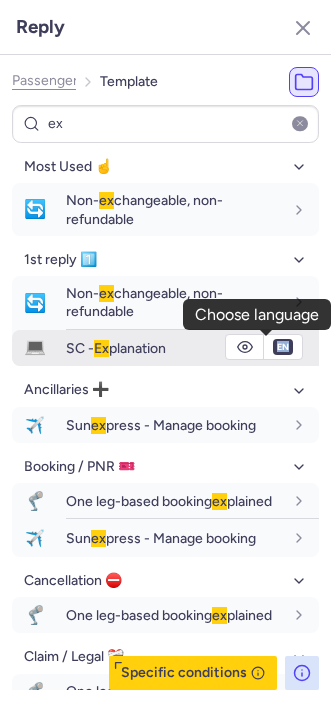 click on "en" at bounding box center (283, 347) 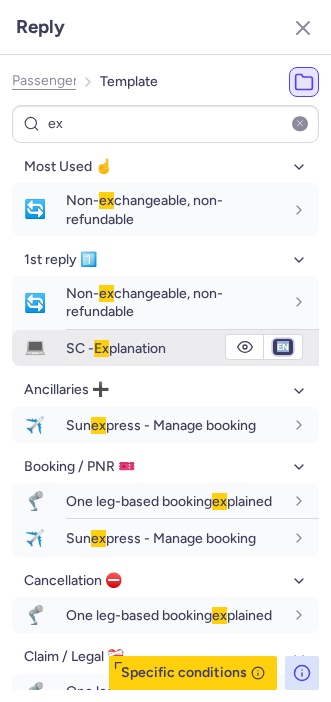 click on "fr en de nl pt es it ru" at bounding box center [283, 347] 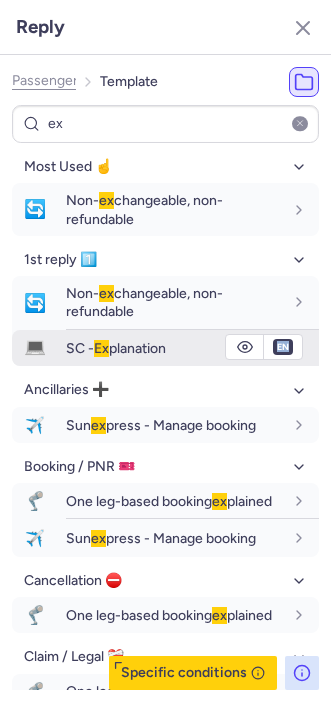 click on "fr en de nl pt es it ru" at bounding box center [283, 347] 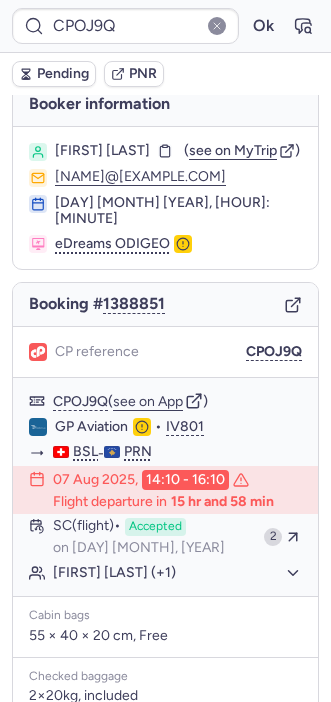 scroll, scrollTop: 0, scrollLeft: 0, axis: both 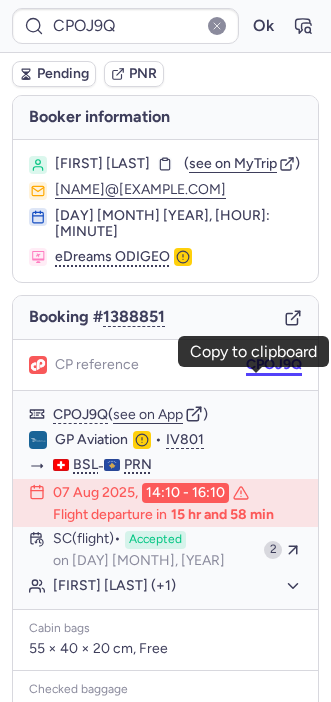 click on "CPOJ9Q" at bounding box center (274, 365) 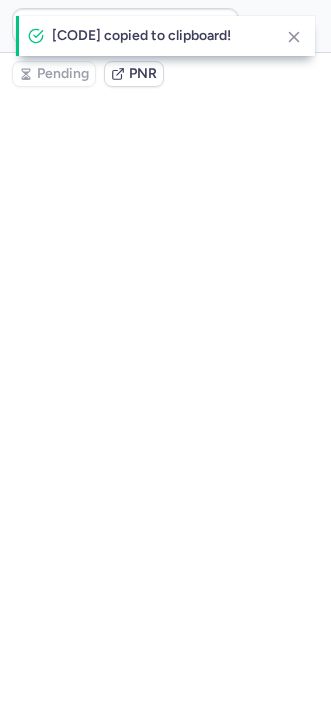 type on "CPOJ9Q" 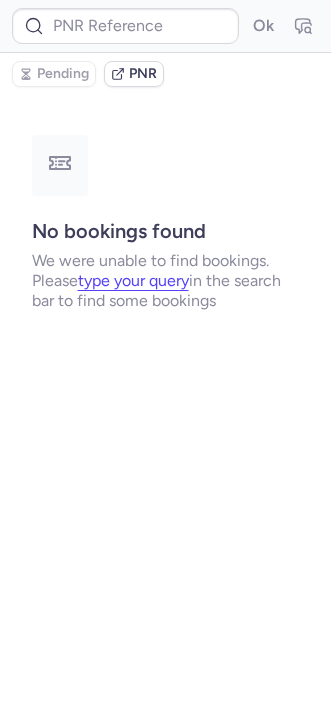 type on "CPOJ9Q" 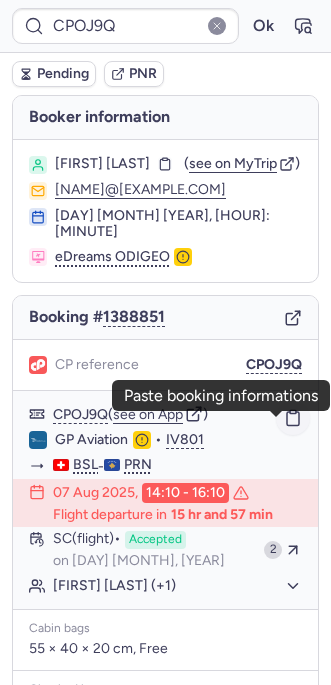 click 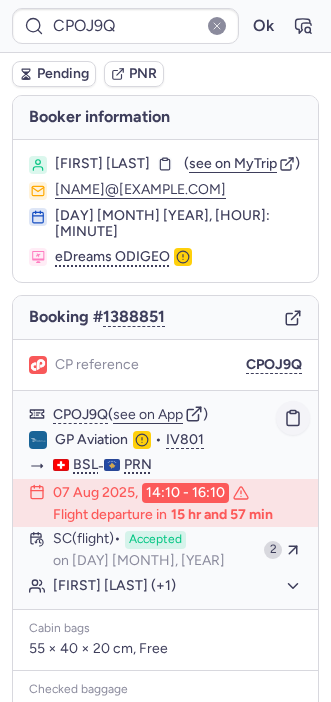type on "CPXC94" 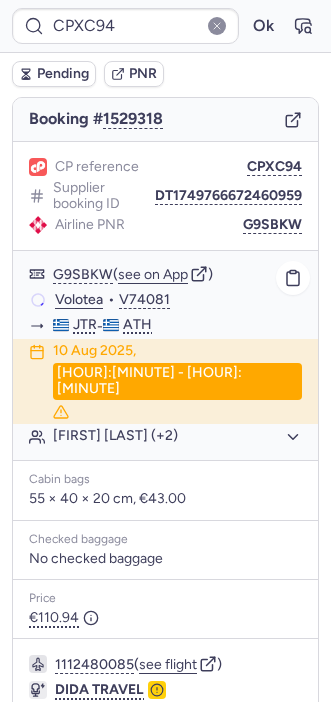 scroll, scrollTop: 0, scrollLeft: 0, axis: both 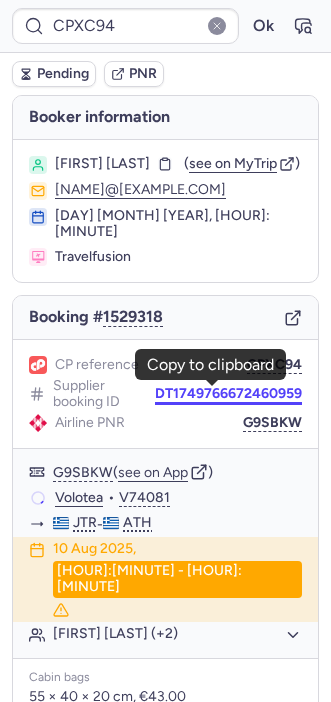 click on "DT1749766672460959" at bounding box center [228, 394] 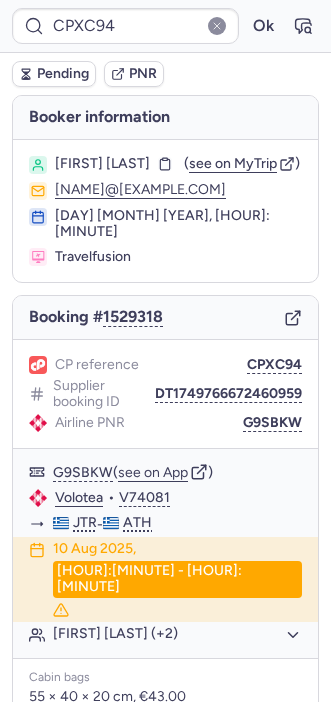 type on "CPTYQT" 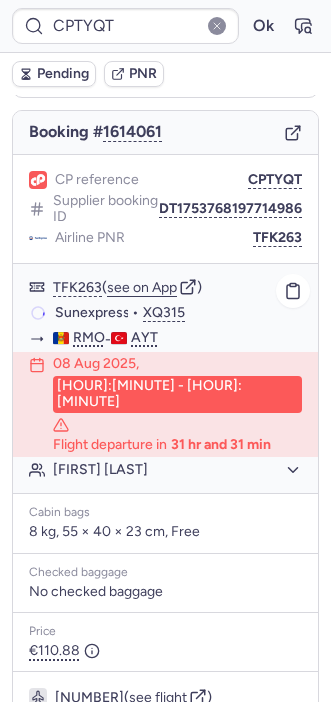 scroll, scrollTop: 295, scrollLeft: 0, axis: vertical 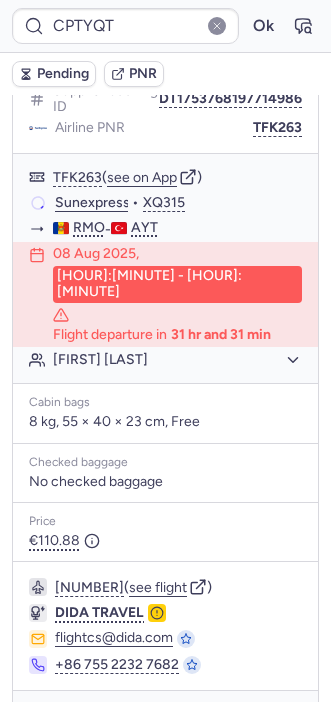 click at bounding box center (41, 719) 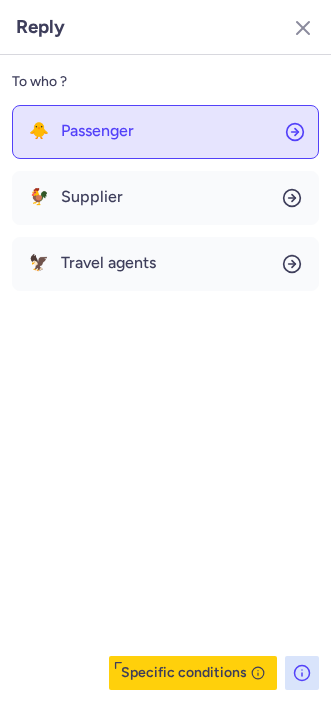 click on "Passenger" at bounding box center [97, 131] 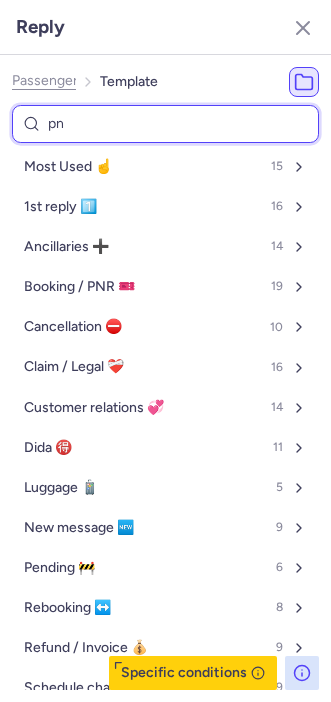 type on "pnr" 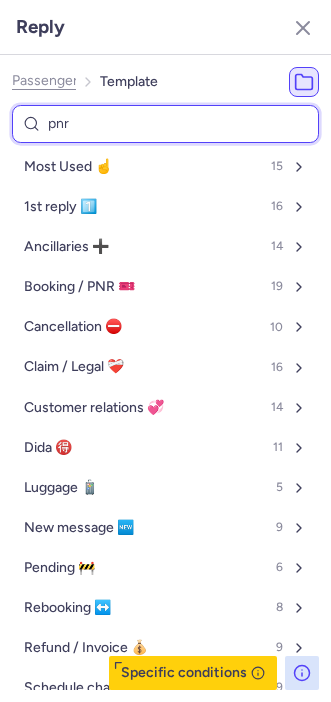 select on "en" 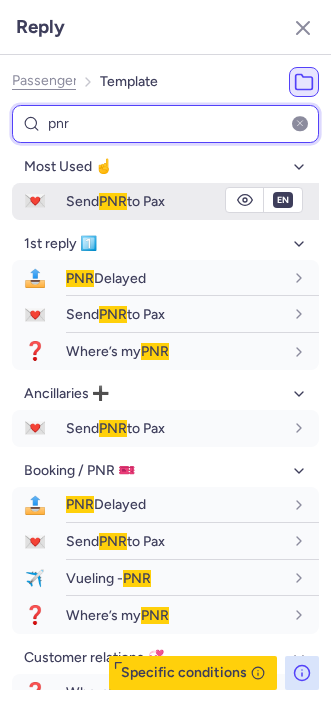 type on "pnr" 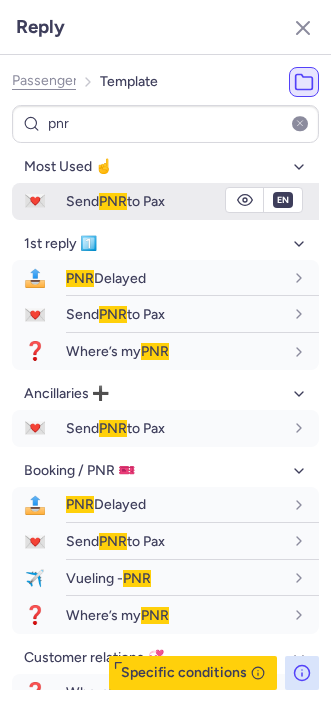 click on "Send  PNR  to Pax" at bounding box center (115, 201) 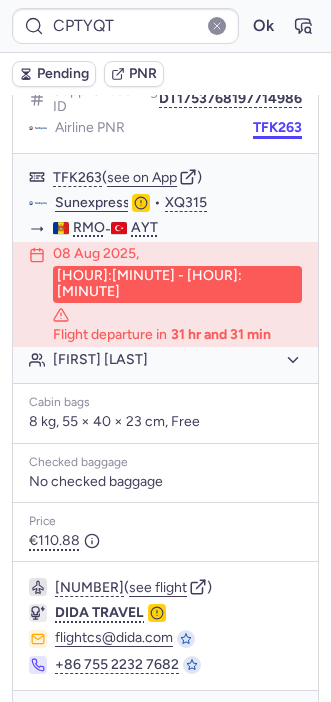 click on "Booker information [LAST] ([see on MyTrip]) [EMAIL] [DAY] [MONTH] [YEAR], [HOUR]:[MINUTE] Go2See Booking # [NUMBER] CP reference [CODE] Supplier booking ID [NUMBER] Airline PNR [CODE] [CODE] (see on App) Sunexpress • XQ315 RMO - AYT [DAY] [MONTH] [YEAR], [HOUR]:[MINUTE] - [HOUR]:[MINUTE] Flight departure in [DURATION] [LAST] Cabin bags 8 kg, 55 × 40 × 23 cm, Free Checked baggage No checked baggage Price €110.88 ([see flight]) DIDA TRAVEL [EMAIL] +[PHONE] Specific conditions" at bounding box center [165, 0] 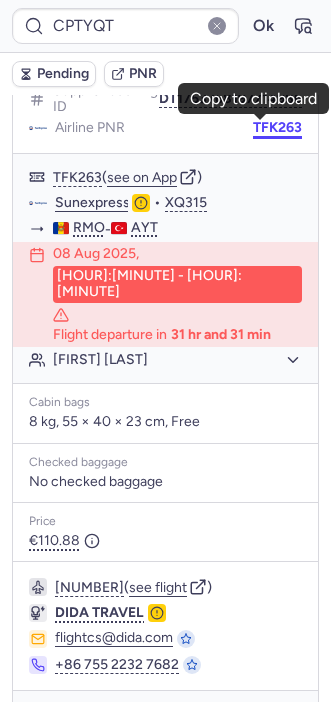 click on "TFK263" at bounding box center [277, 128] 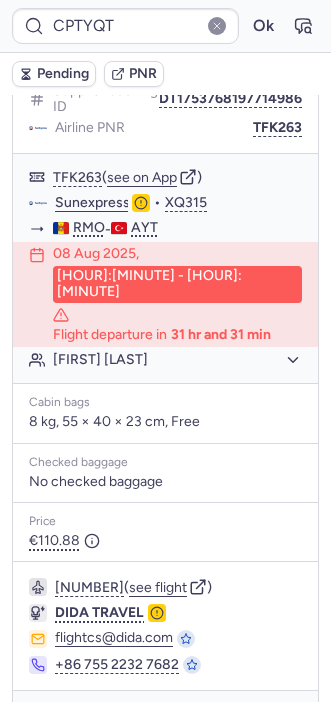 drag, startPoint x: 85, startPoint y: 550, endPoint x: 301, endPoint y: 590, distance: 219.67249 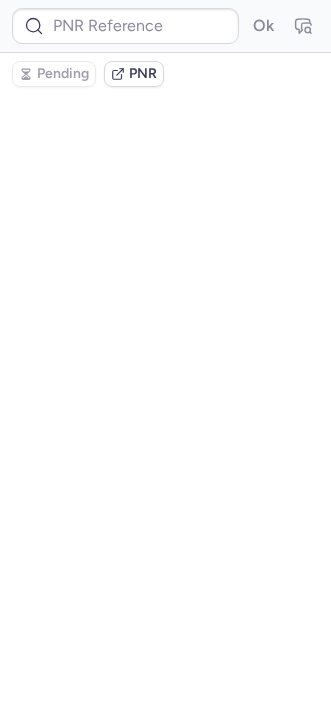 scroll, scrollTop: 0, scrollLeft: 0, axis: both 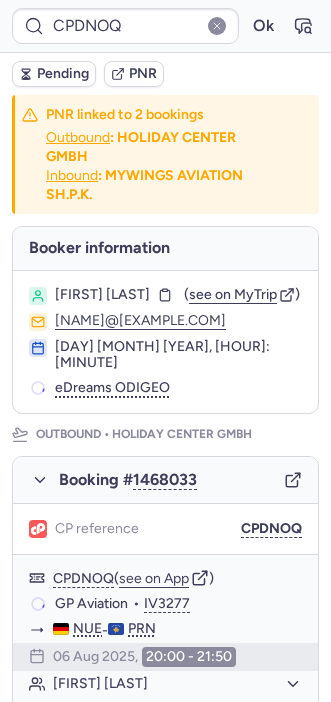 type on "0CHY8C" 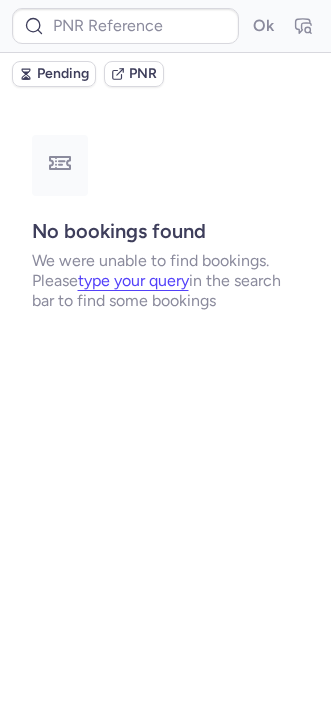type on "CPOJ9Q" 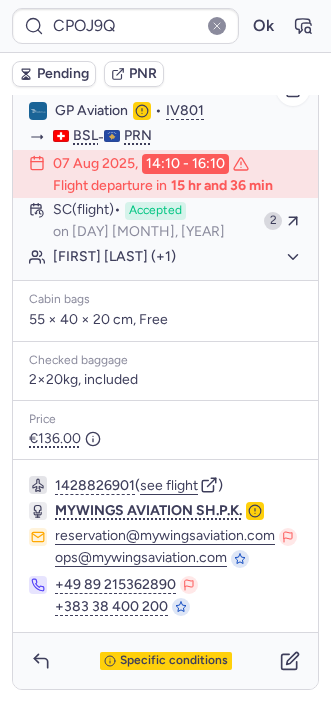 scroll, scrollTop: 376, scrollLeft: 0, axis: vertical 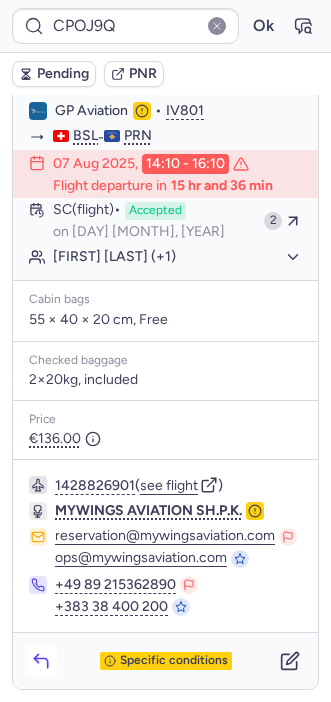 click 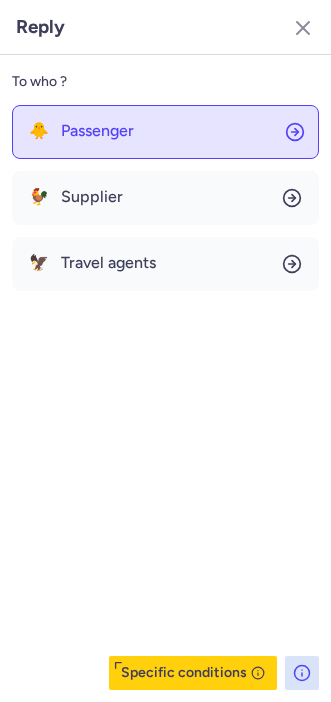 click on "Passenger" at bounding box center (97, 131) 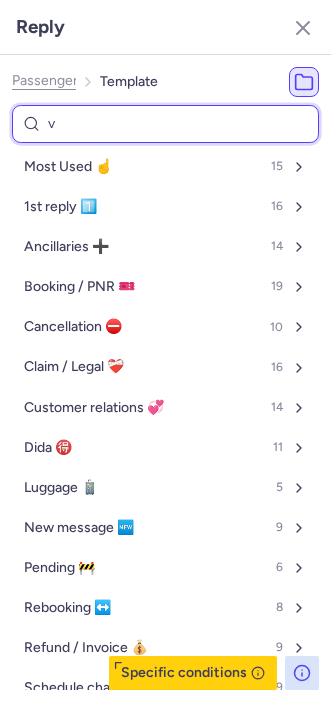 type on "vo" 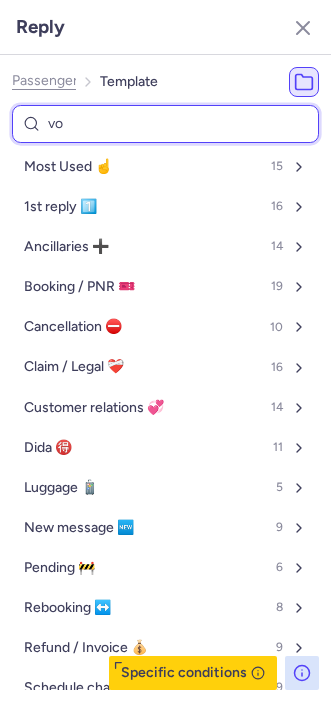 select on "de" 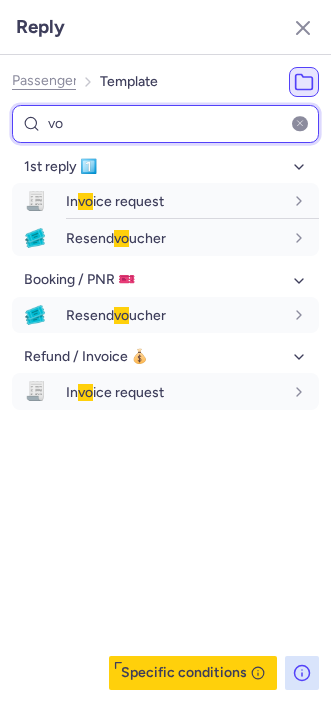 type on "vo" 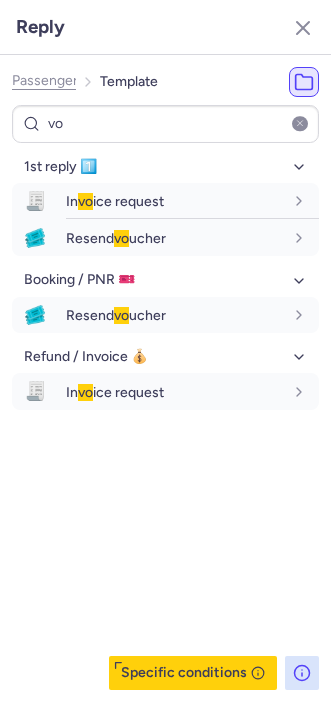 click on "1st reply 1️⃣ 🧾 In vo ice request fr en de nl pt es it ru de 🎟️ Resend vo ucher fr en de nl pt es it ru de Booking / PNR 🎫 🎟️ Resend vo ucher fr en de nl pt es it ru de Refund / Invoice 💰 🧾 In vo ice request fr en de nl pt es it ru de" at bounding box center (165, 420) 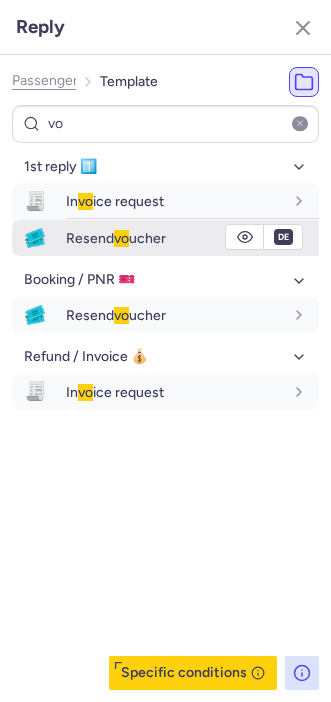 click on "Resend  vo ucher" at bounding box center (192, 238) 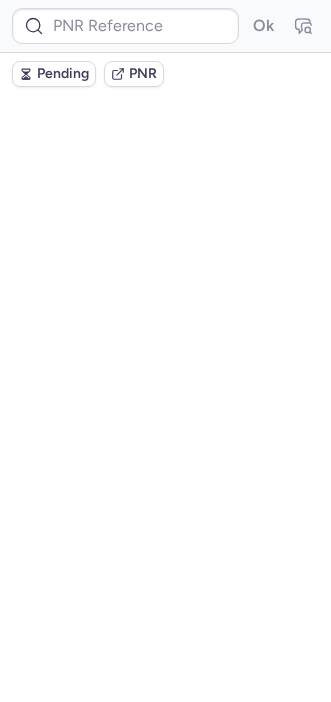 scroll, scrollTop: 0, scrollLeft: 0, axis: both 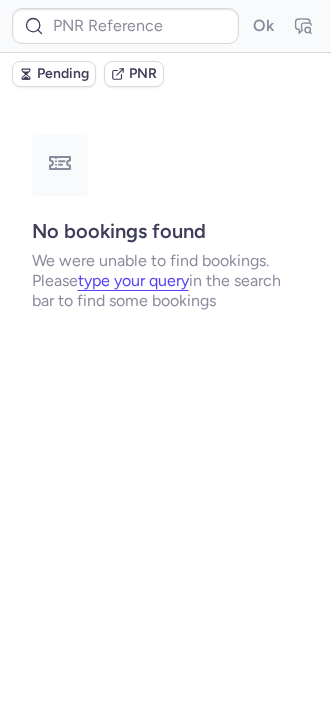 type on "DT1753769732236478" 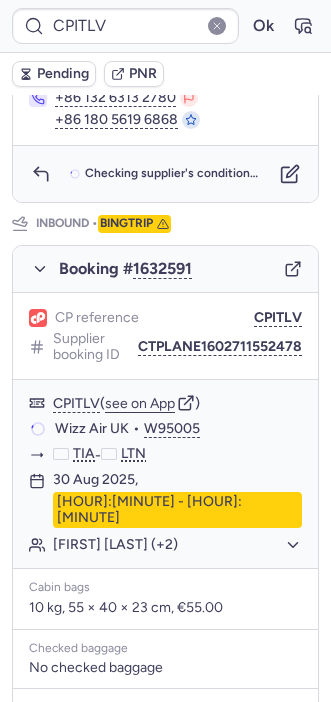 scroll, scrollTop: 976, scrollLeft: 0, axis: vertical 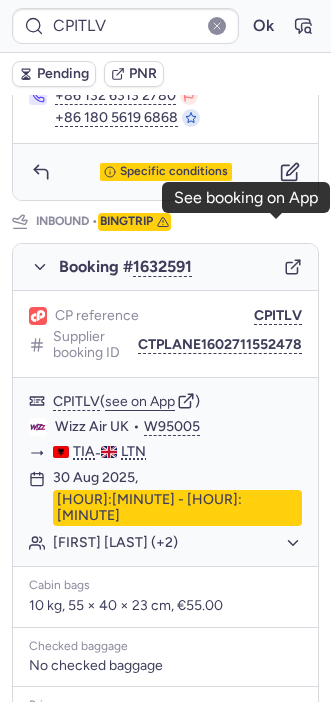 click 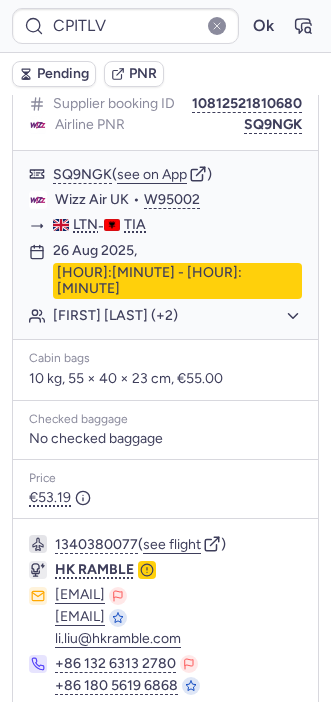 scroll, scrollTop: 0, scrollLeft: 0, axis: both 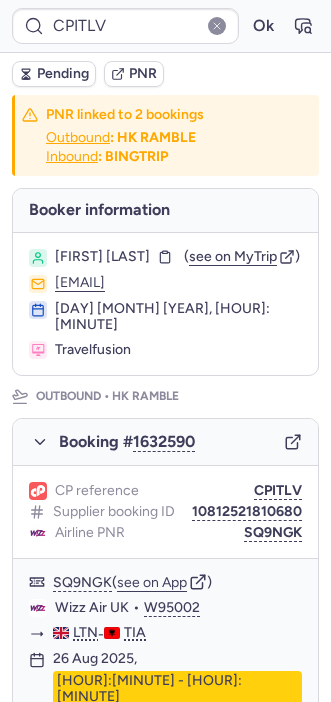 type on "CPDNOQ" 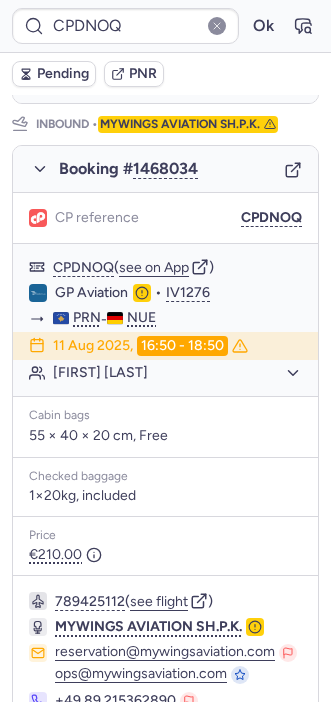 scroll, scrollTop: 990, scrollLeft: 0, axis: vertical 